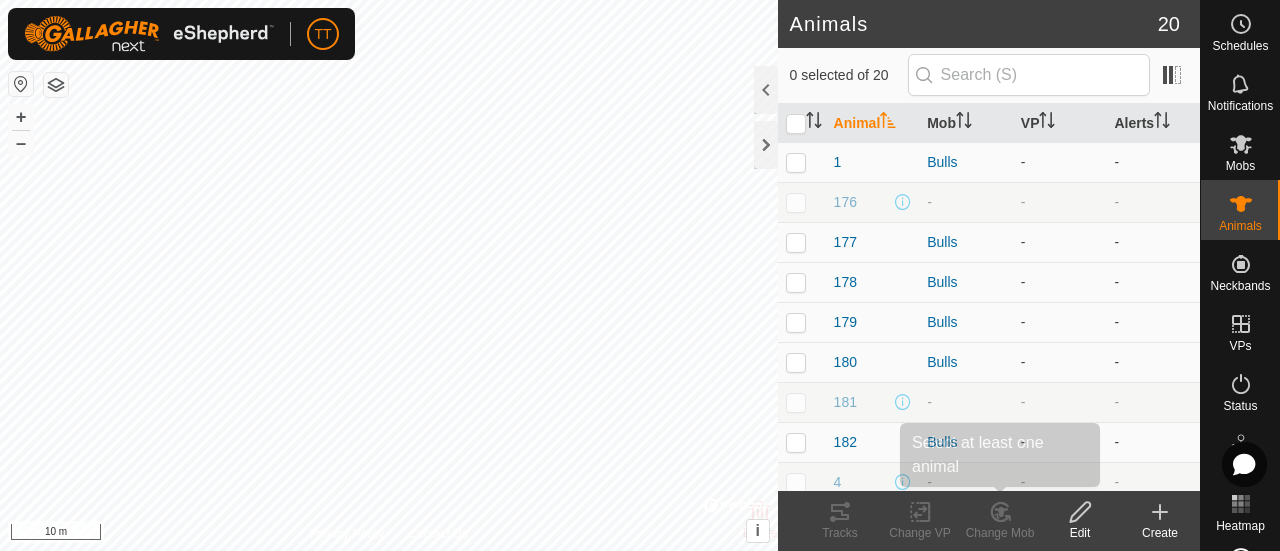 scroll, scrollTop: 0, scrollLeft: 0, axis: both 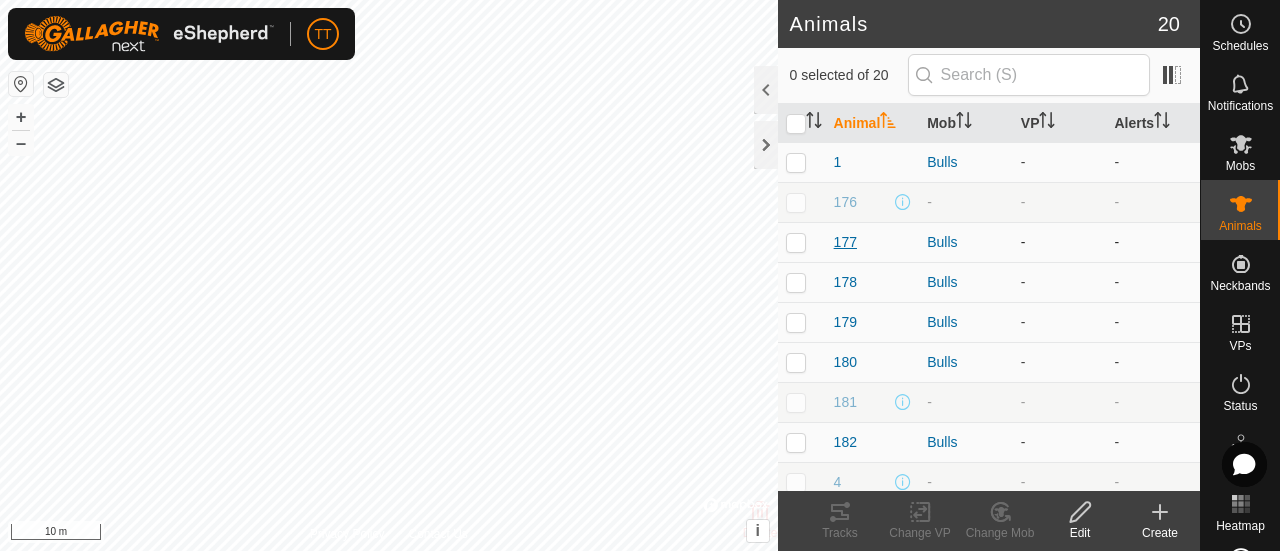 click on "177" at bounding box center (845, 242) 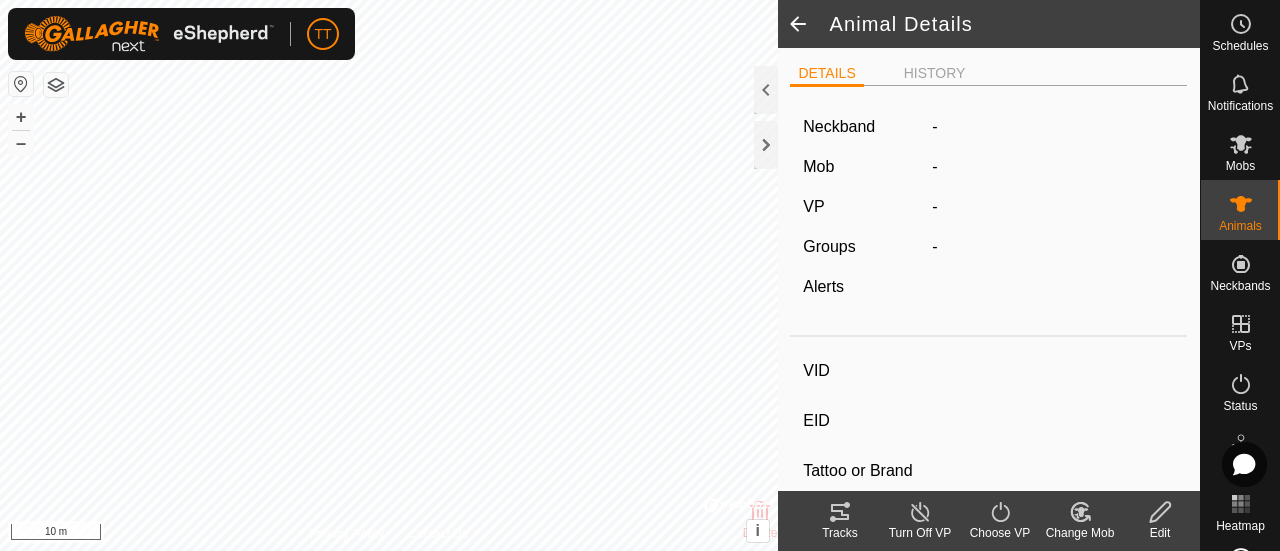 type on "177" 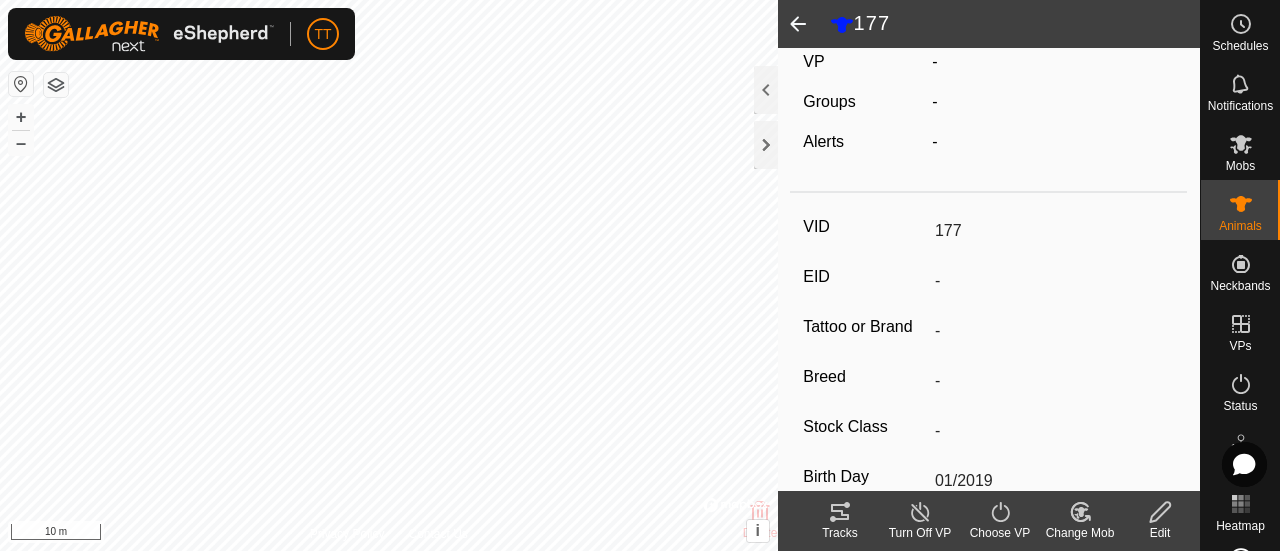 scroll, scrollTop: 0, scrollLeft: 0, axis: both 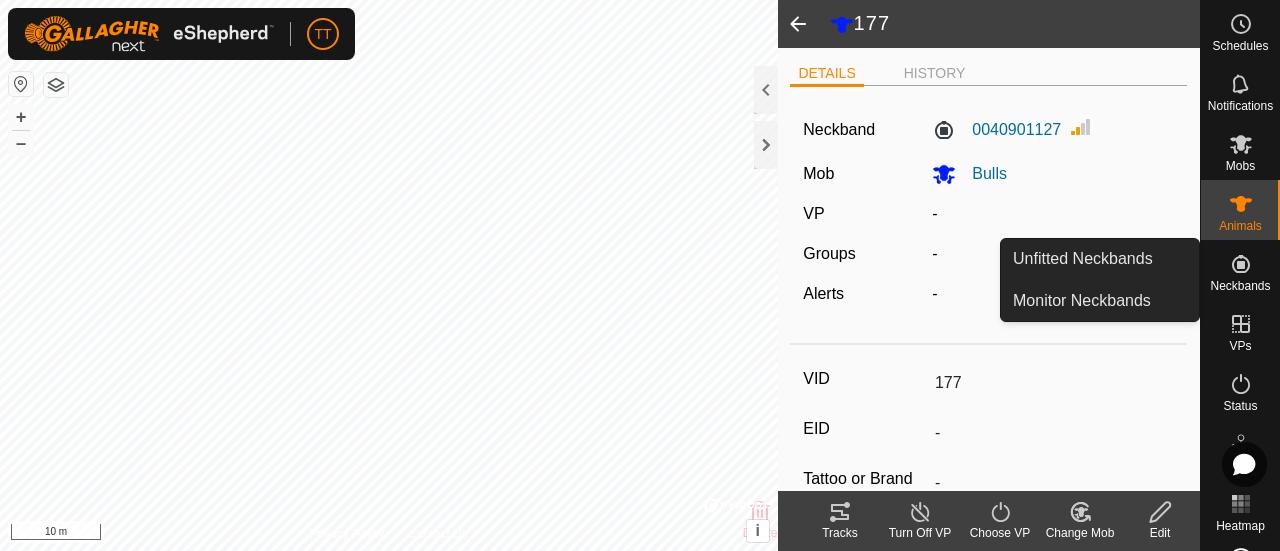 click at bounding box center (1241, 264) 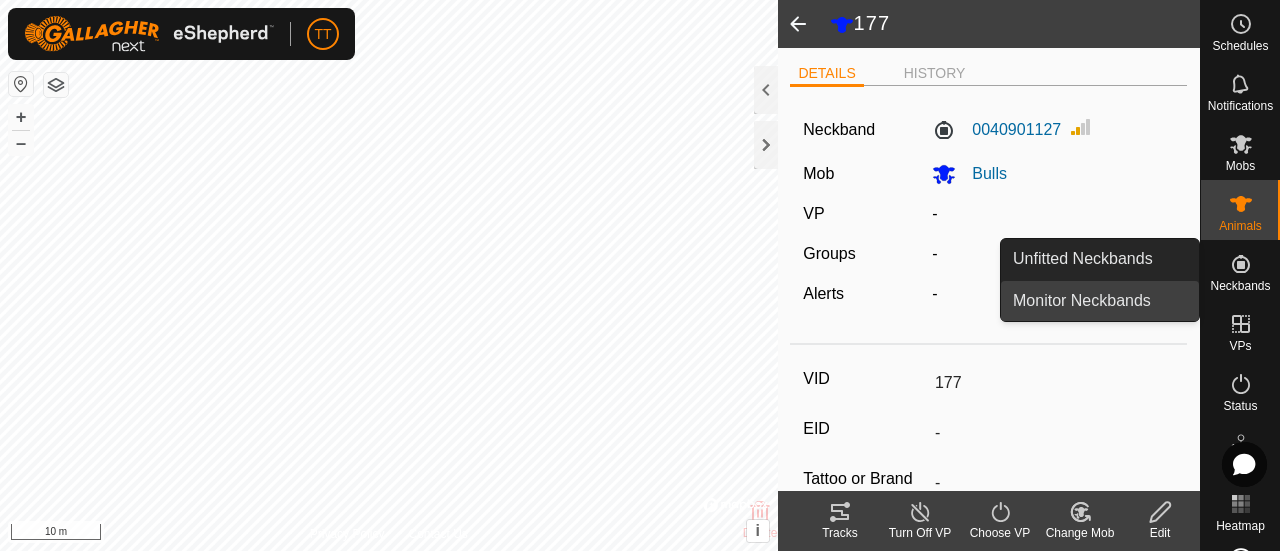 click on "Monitor Neckbands" at bounding box center [1100, 301] 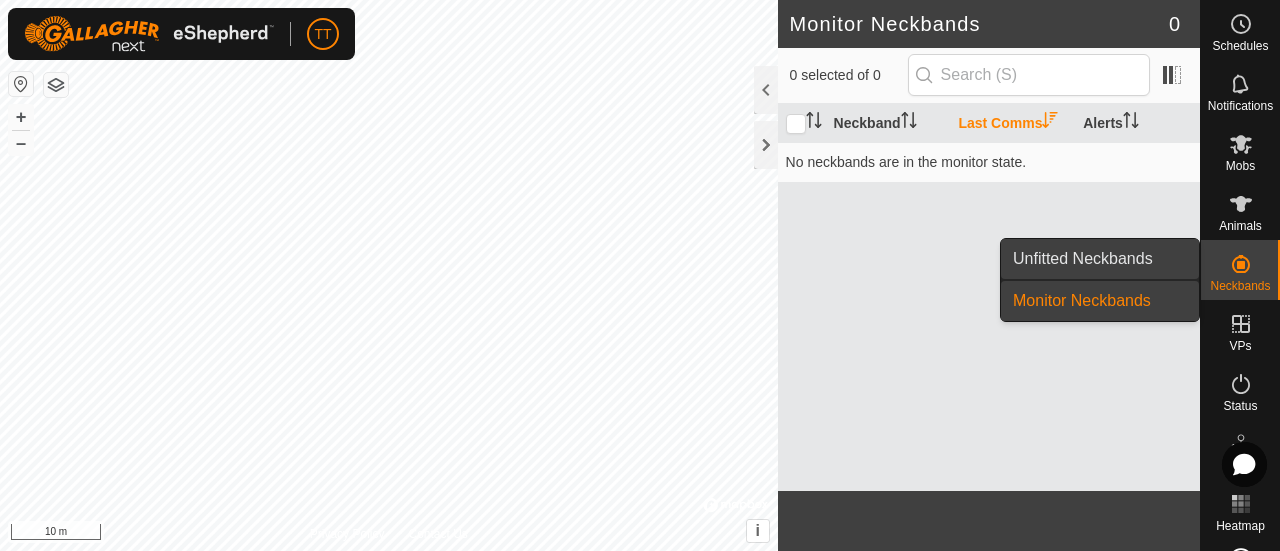 click on "Unfitted Neckbands" at bounding box center [1100, 259] 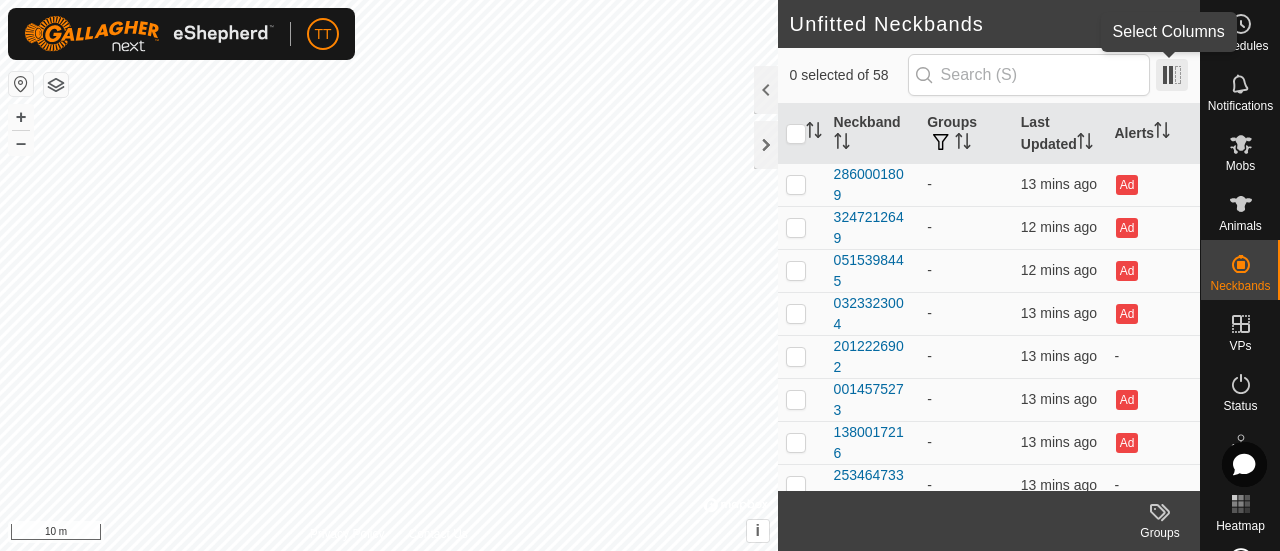 click at bounding box center (1172, 75) 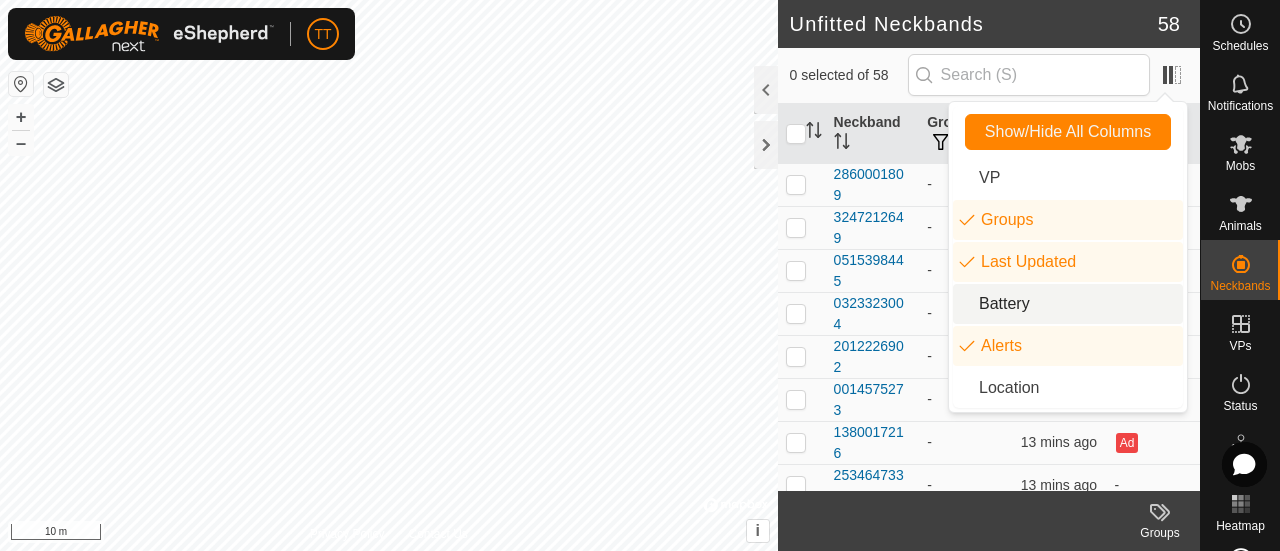 click on "Battery" at bounding box center (1068, 304) 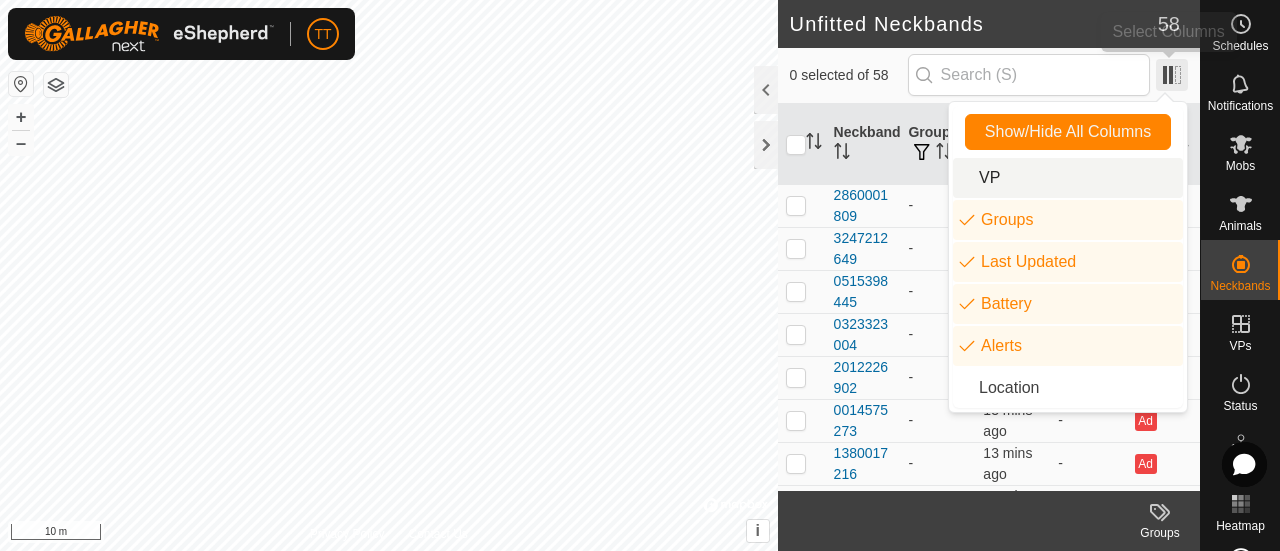 click at bounding box center (1172, 75) 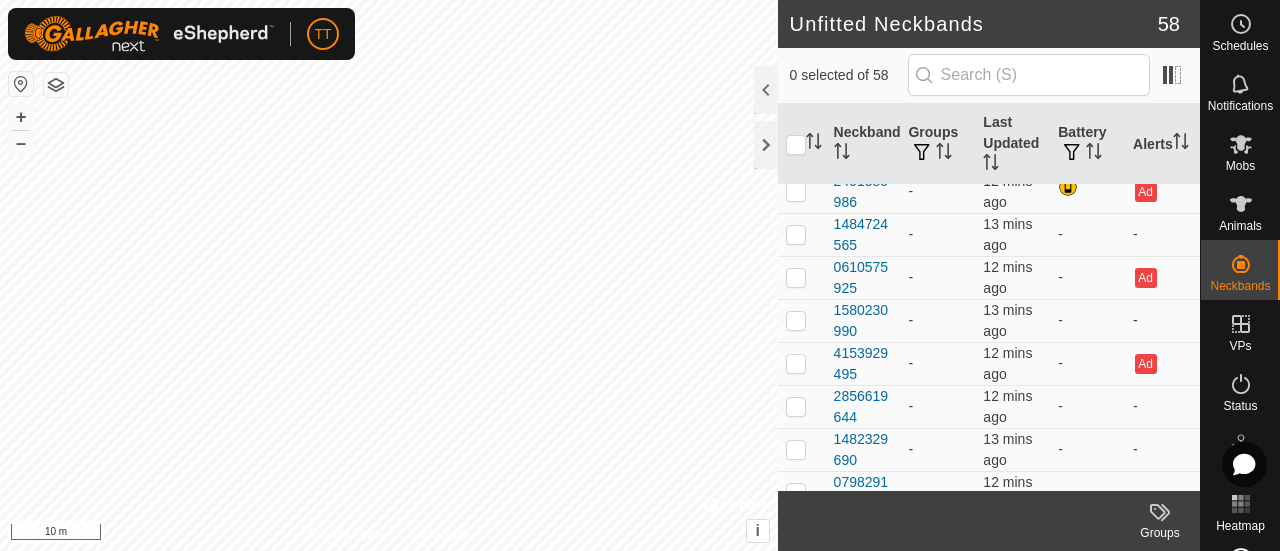 scroll, scrollTop: 387, scrollLeft: 0, axis: vertical 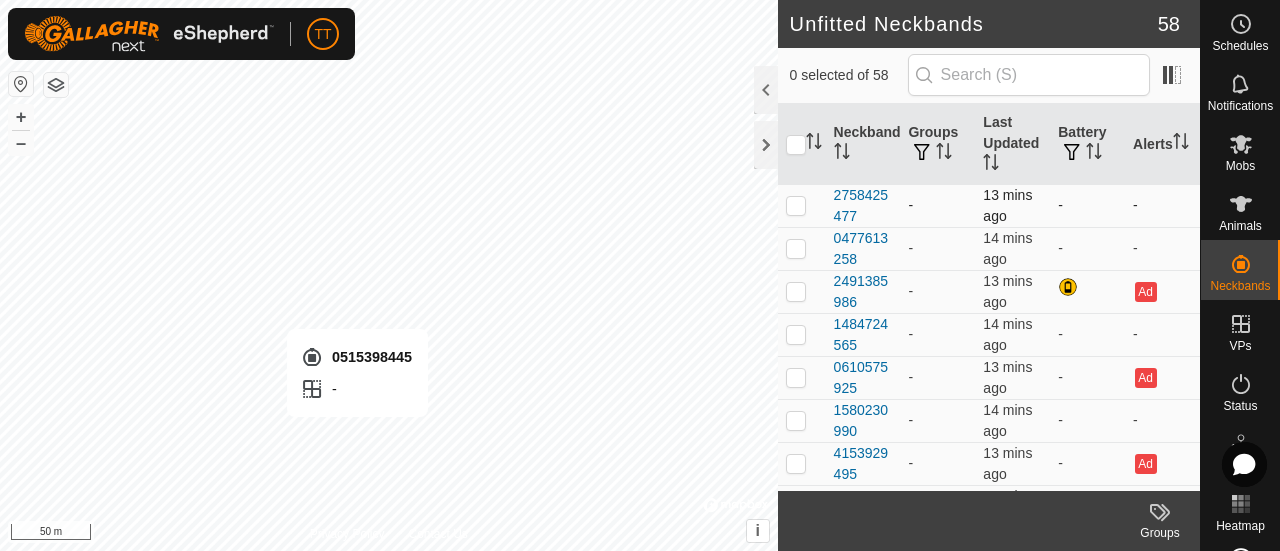 checkbox on "true" 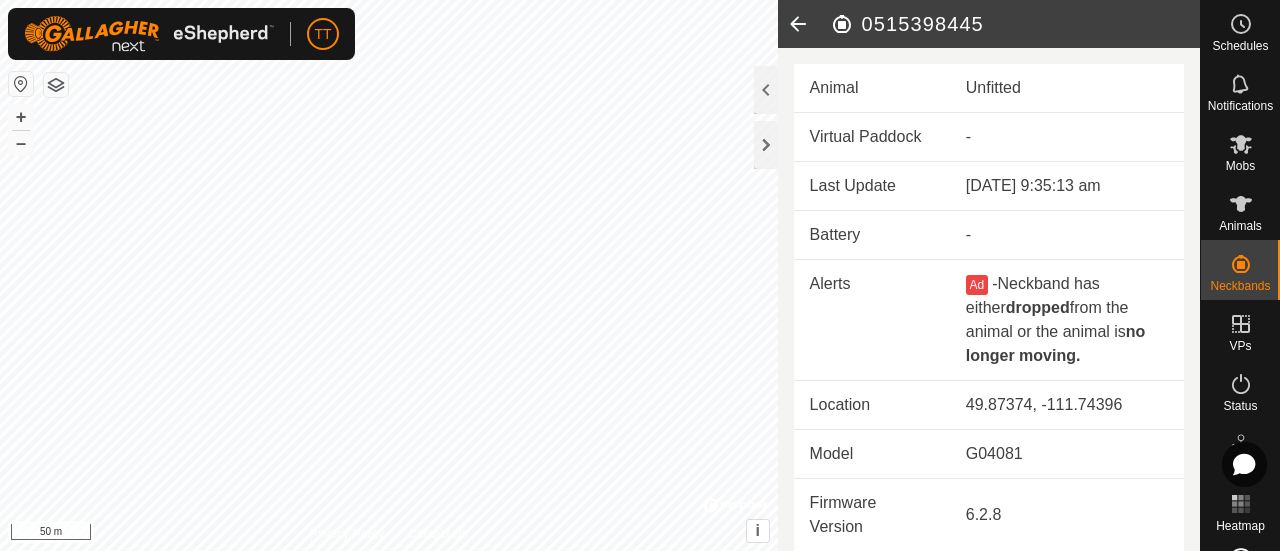 click 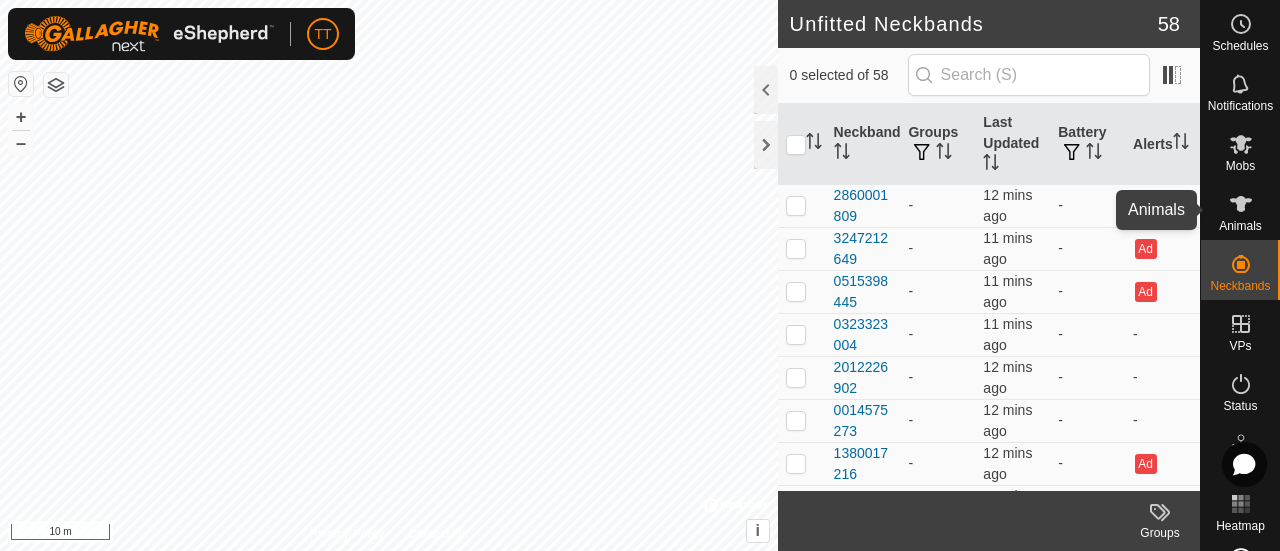 click on "Animals" at bounding box center (1240, 226) 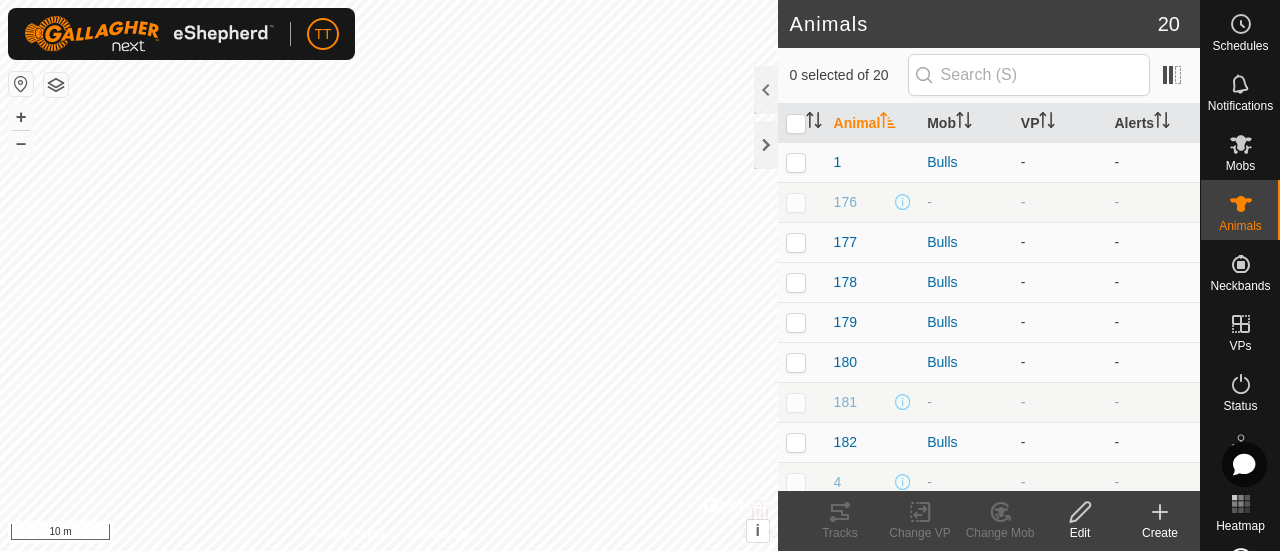 click on "Create" 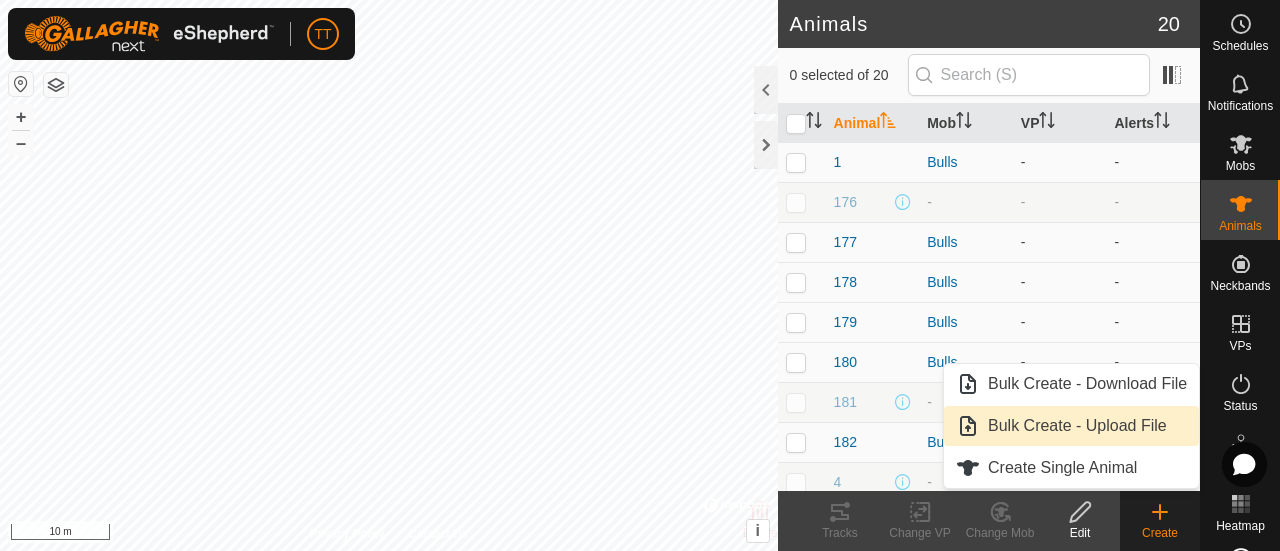click on "Bulk Create - Upload File" at bounding box center [1071, 426] 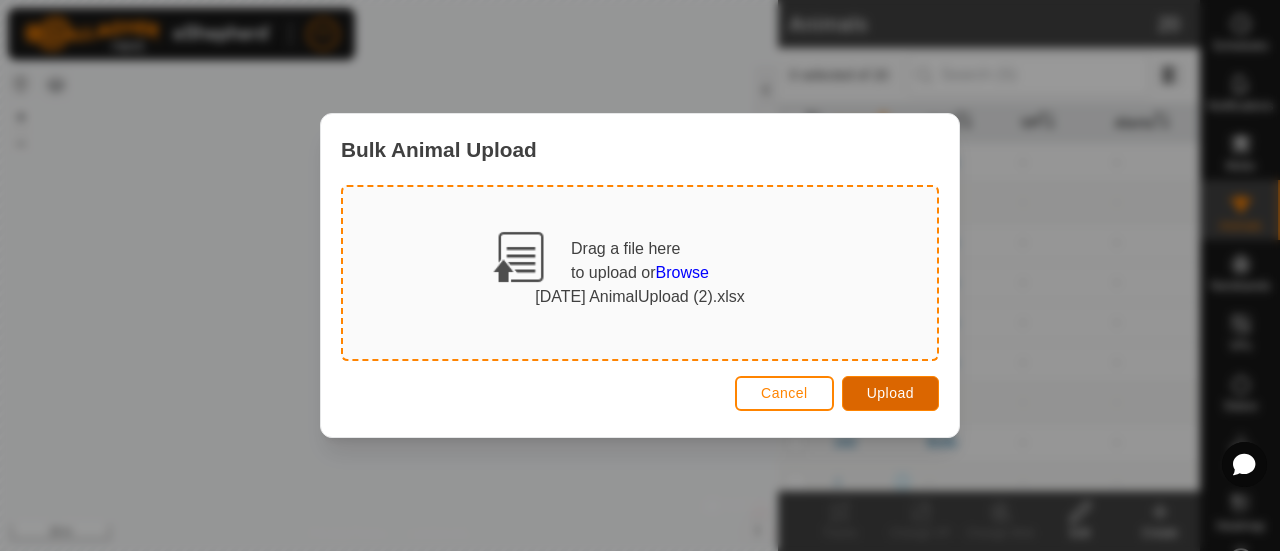 click on "Upload" at bounding box center (890, 393) 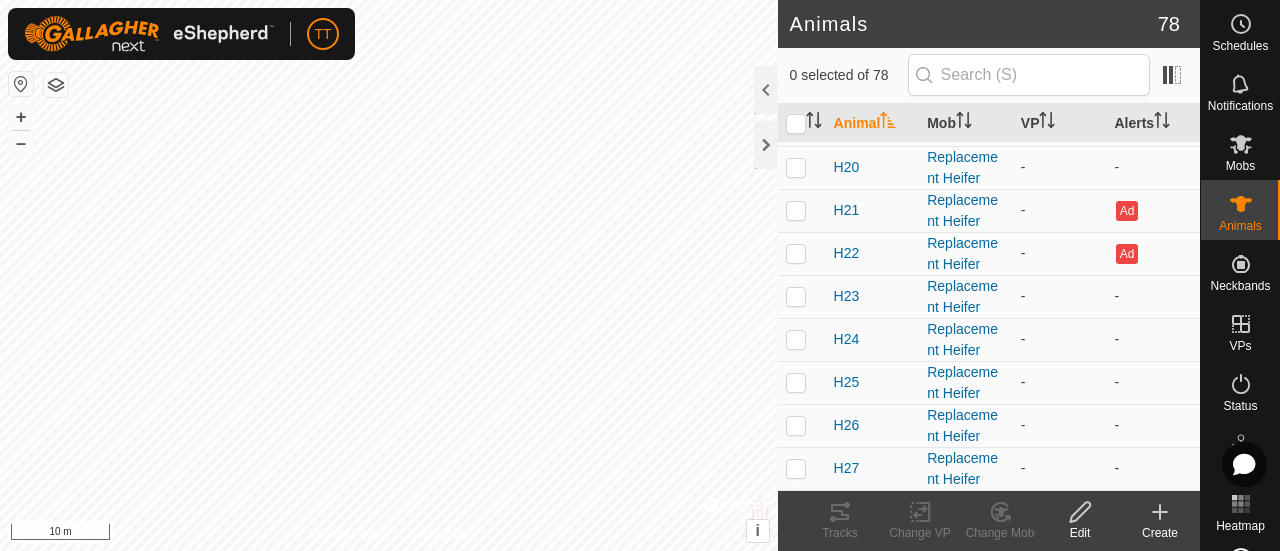 scroll, scrollTop: 900, scrollLeft: 0, axis: vertical 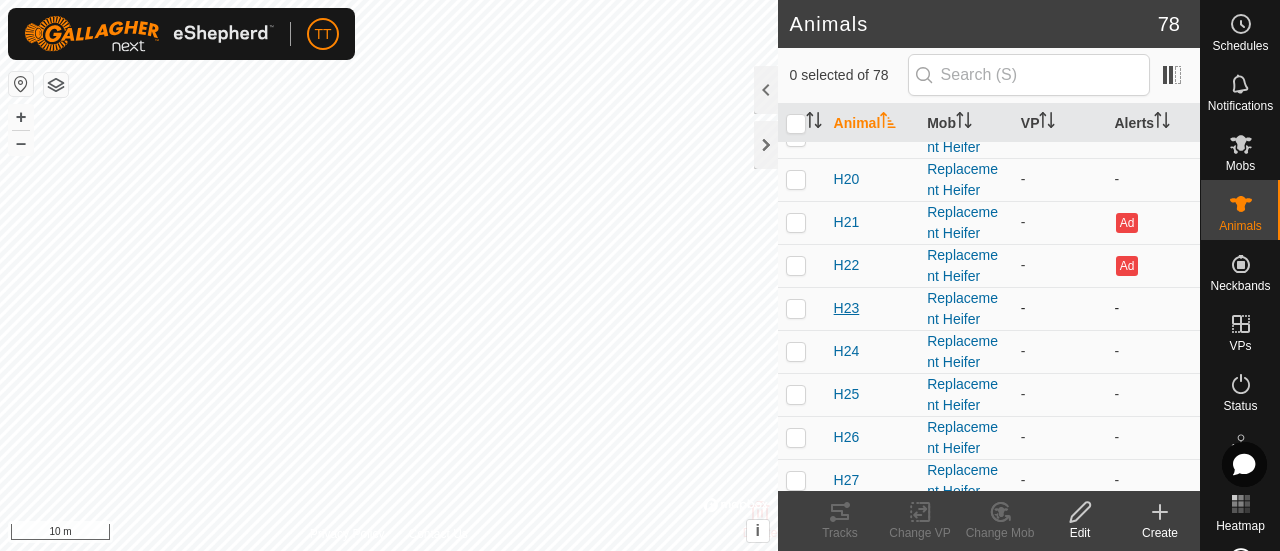 click on "H23" at bounding box center [847, 308] 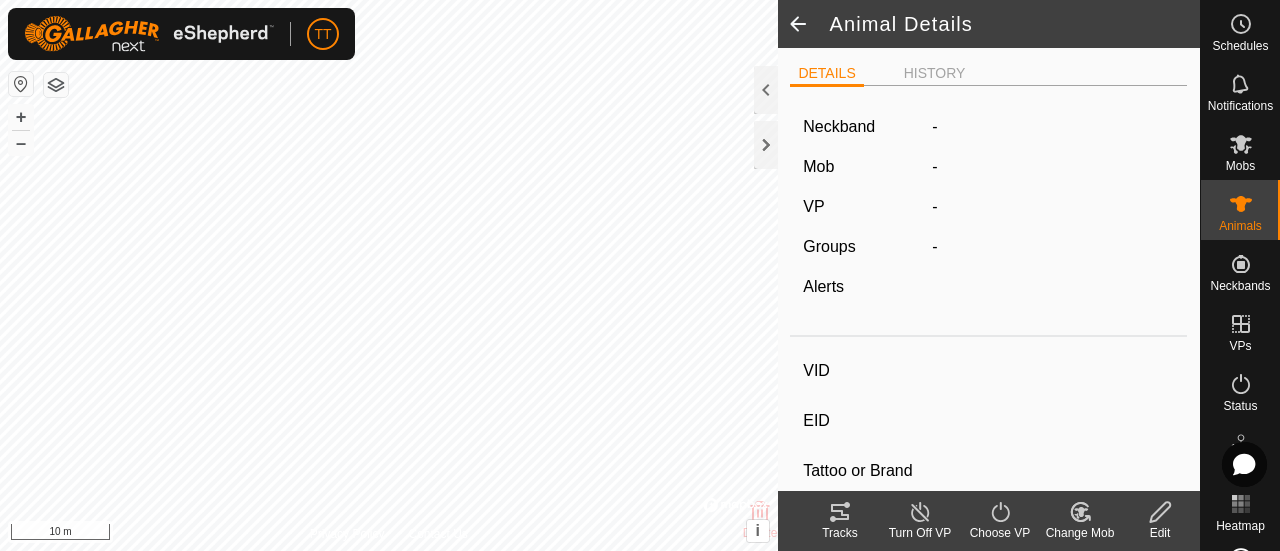 click on "Neckband - Mob - VP - Groups  -  Alerts" 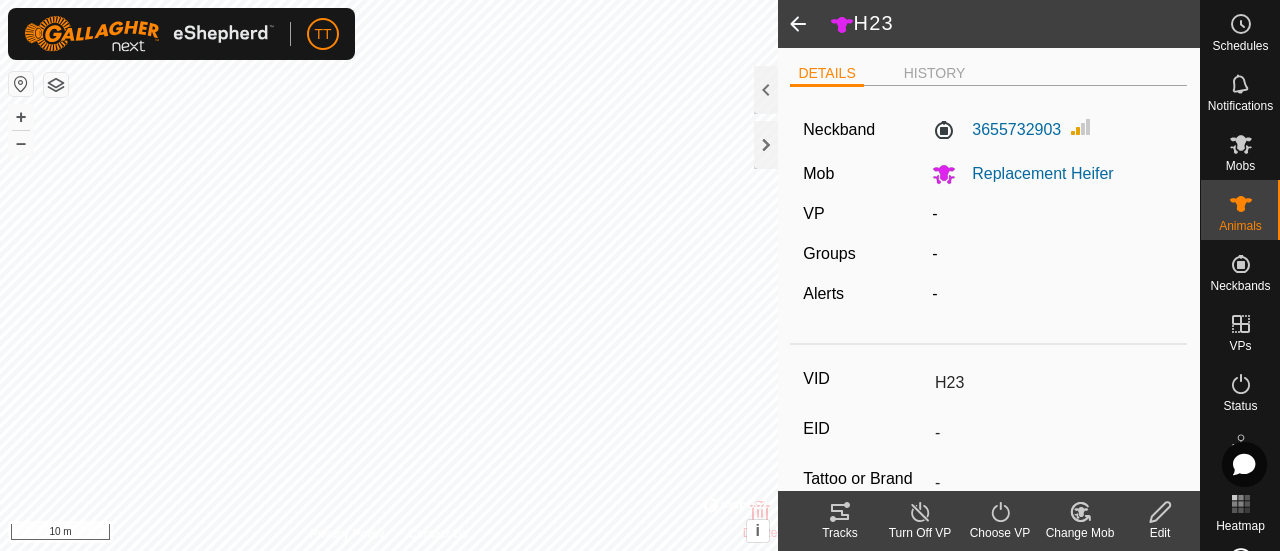 click 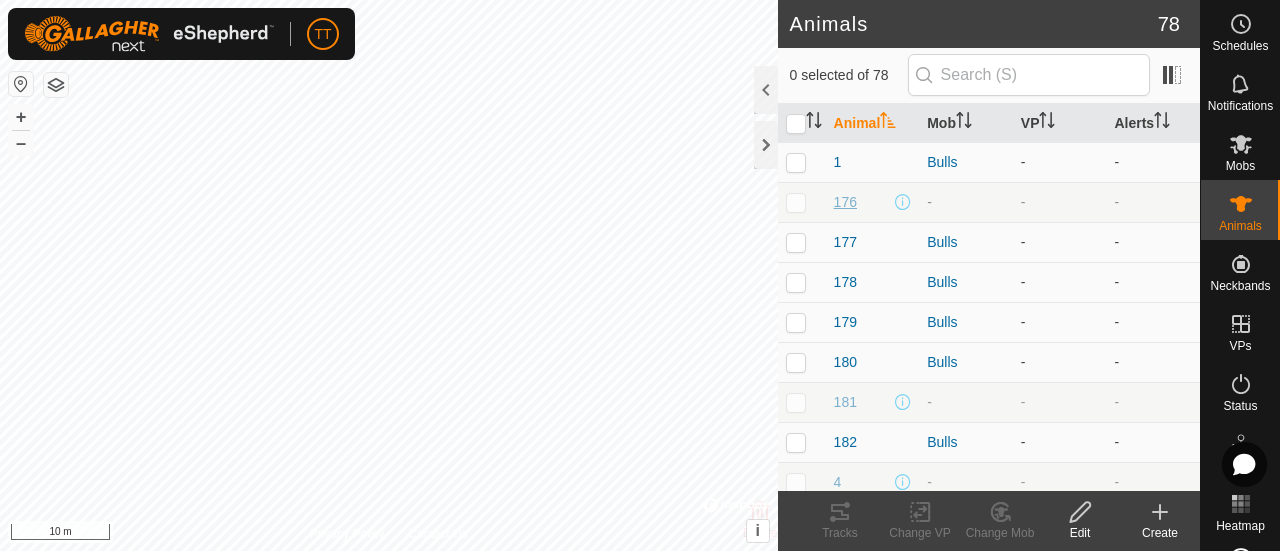 click on "176" at bounding box center [845, 202] 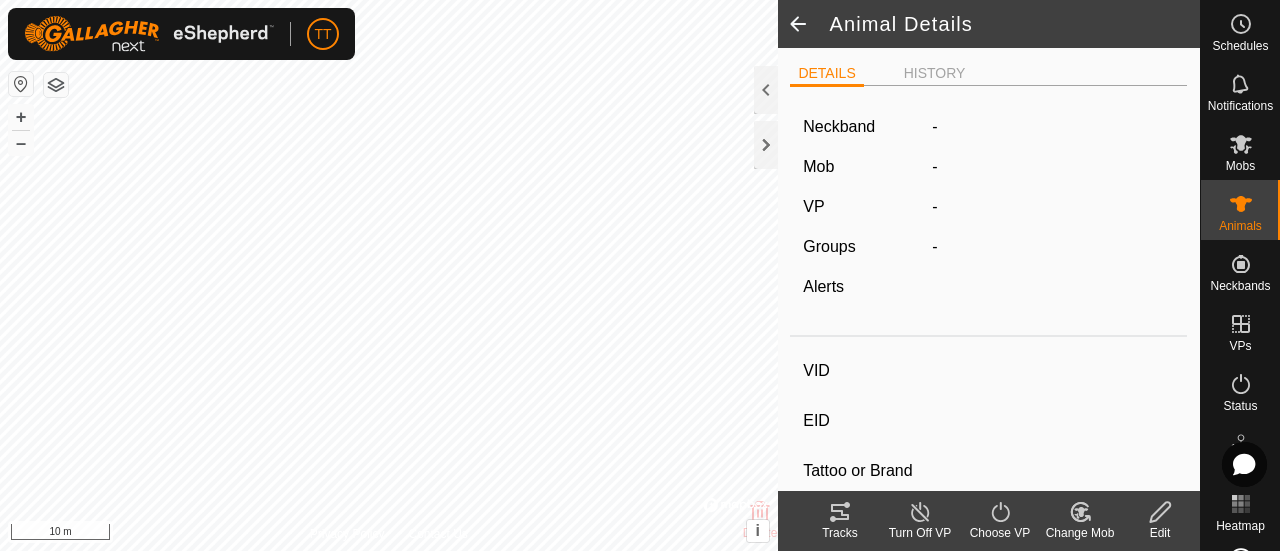 type on "176" 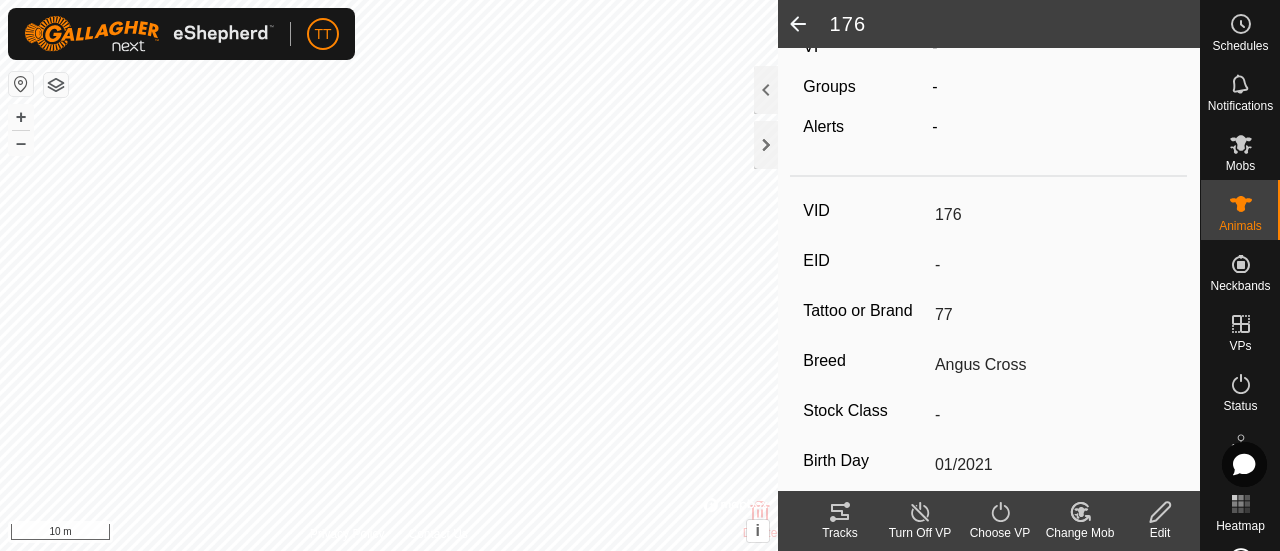 scroll, scrollTop: 200, scrollLeft: 0, axis: vertical 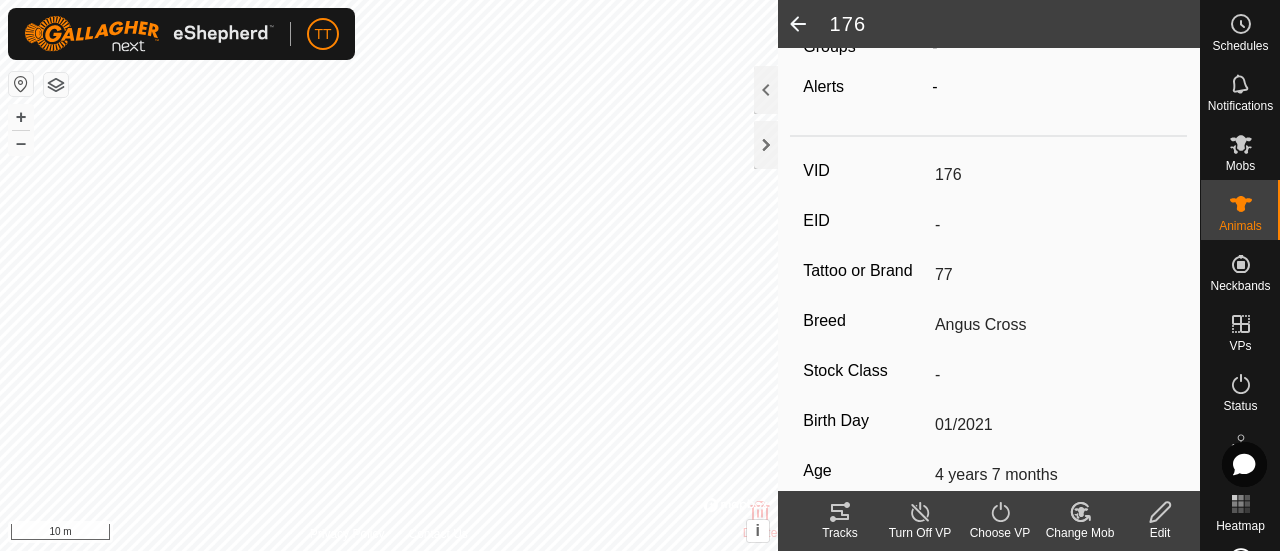 drag, startPoint x: 928, startPoint y: 175, endPoint x: 988, endPoint y: 177, distance: 60.033325 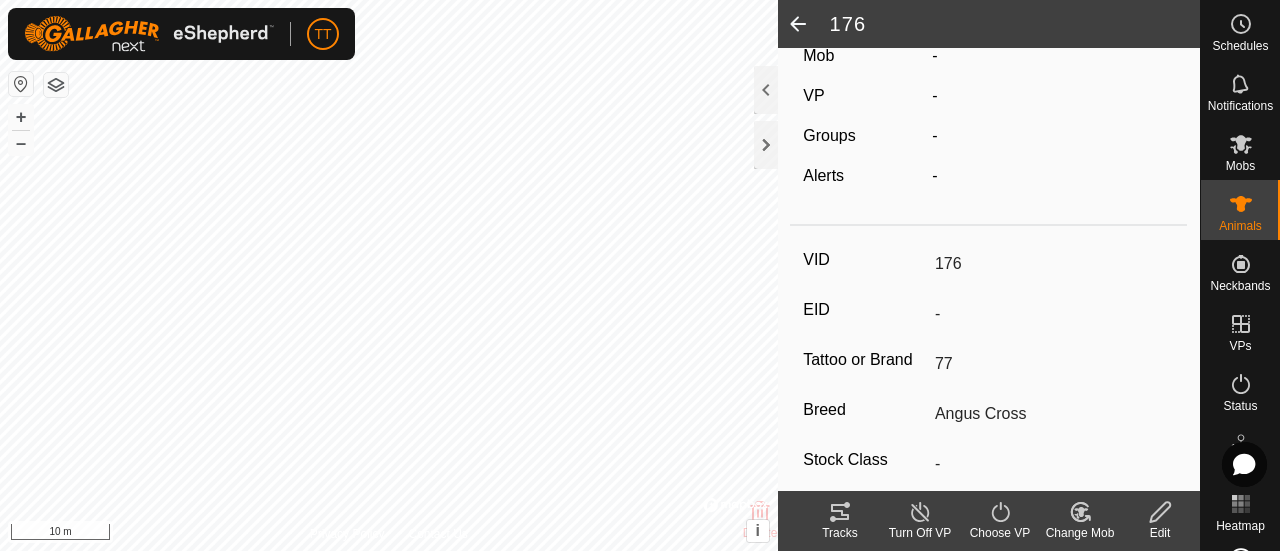 scroll, scrollTop: 100, scrollLeft: 0, axis: vertical 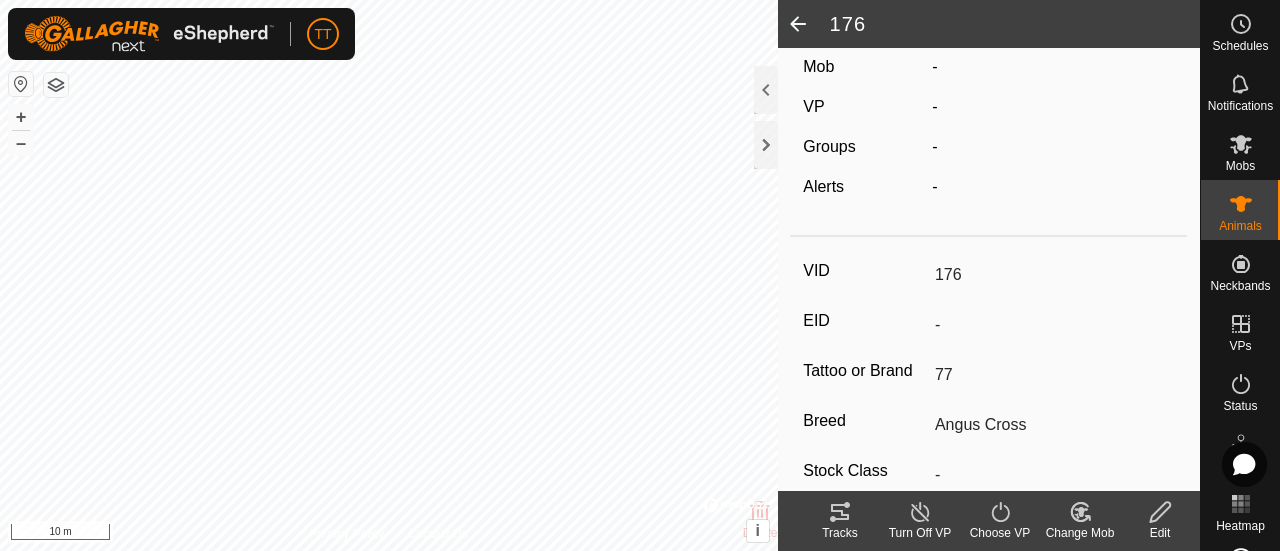 click on "-" at bounding box center [1050, 325] 